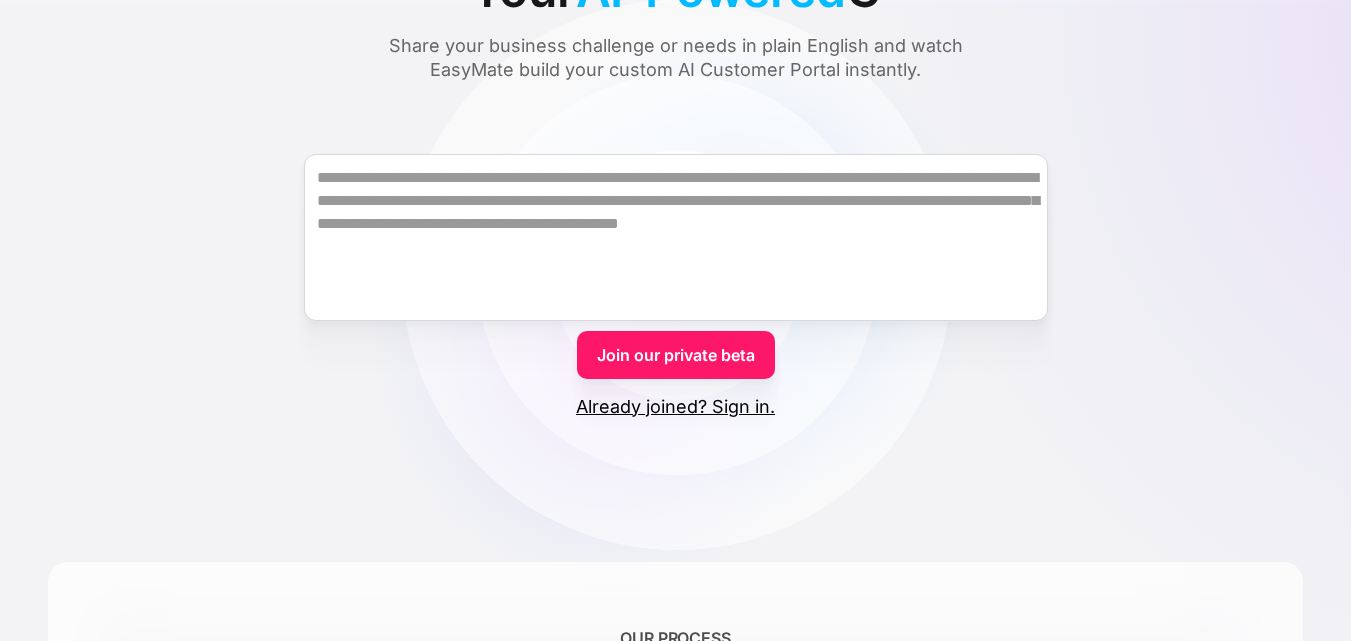 scroll, scrollTop: 400, scrollLeft: 0, axis: vertical 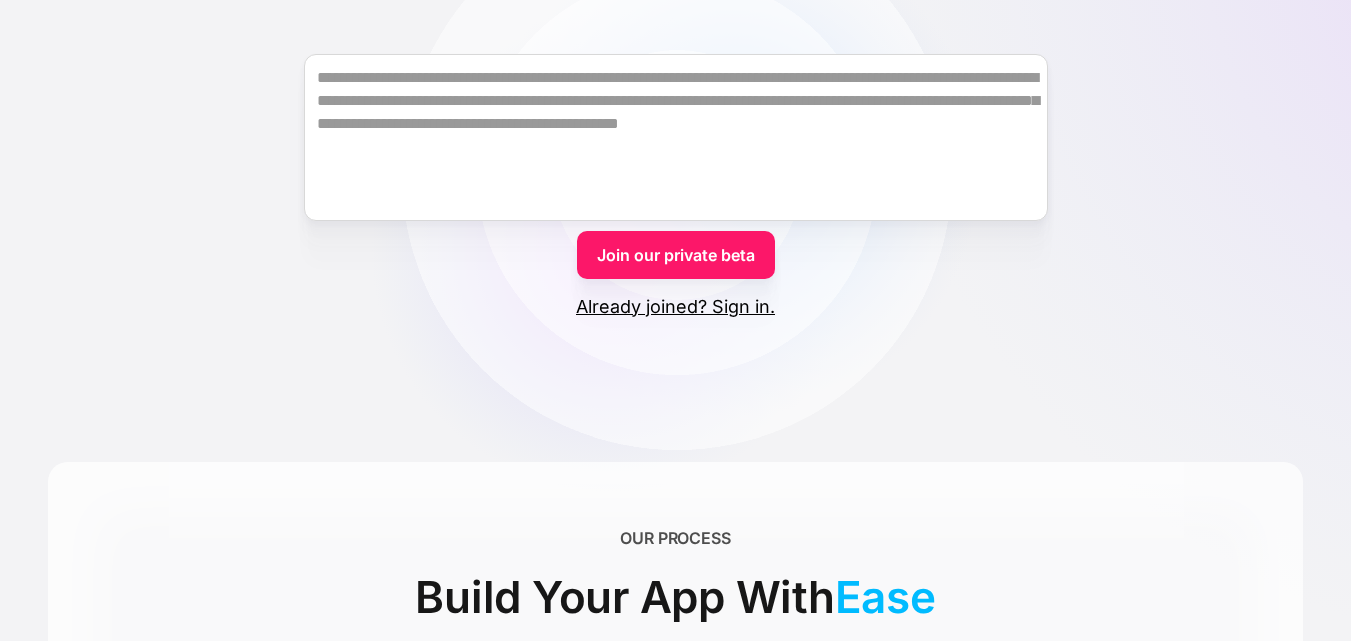 click on "Meet EasyMate Build Your AI Customer Portal with Your AI-Powered Product Manager Share your business challenge or needs in plain English and watch EasyMate build your custom AI Customer Portal instantly.
Join our private beta Already joined? Sign in. Thank you! Your submission has been received! Oops! Something went wrong while submitting the form. OUR PROCESS Build Your App With Ease With EasyMate you can build, launch & optimize your app with no code and tech skills all in one place. Here’s how: STEP 1 Describe Your Business challenge or needs STEP 2 EasyMate Architects An AI solution tailored for you STEP 3 Launch EasyMate takes care of all the hosting STEP 4 Optimize Your productivity with ready-to-use AI help MEET YOUR MATES Your AI-Dream Team for Success With EasyMate you can build, launch & optimize your app with no code and tech skills all in one place. PlanMate Maps your big picture into actionable plans CodeMate Turns actionable plans into production-ready code DataMate LaunchMate" at bounding box center [675, 914] 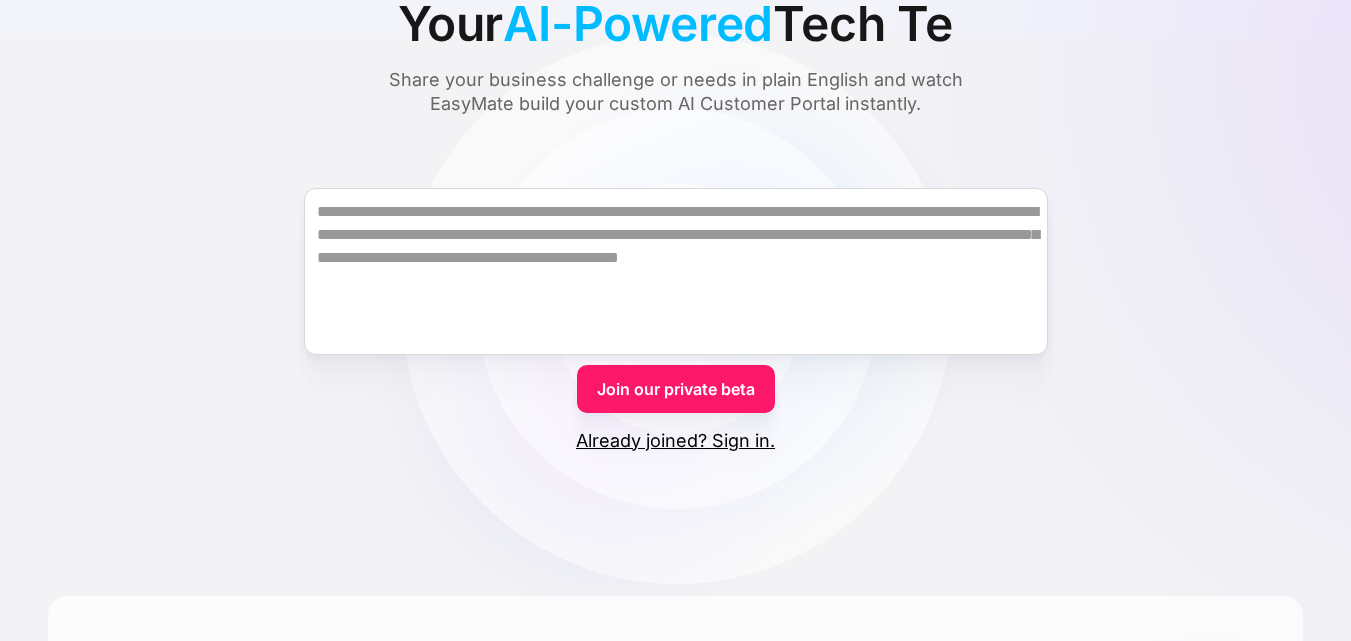 scroll, scrollTop: 0, scrollLeft: 0, axis: both 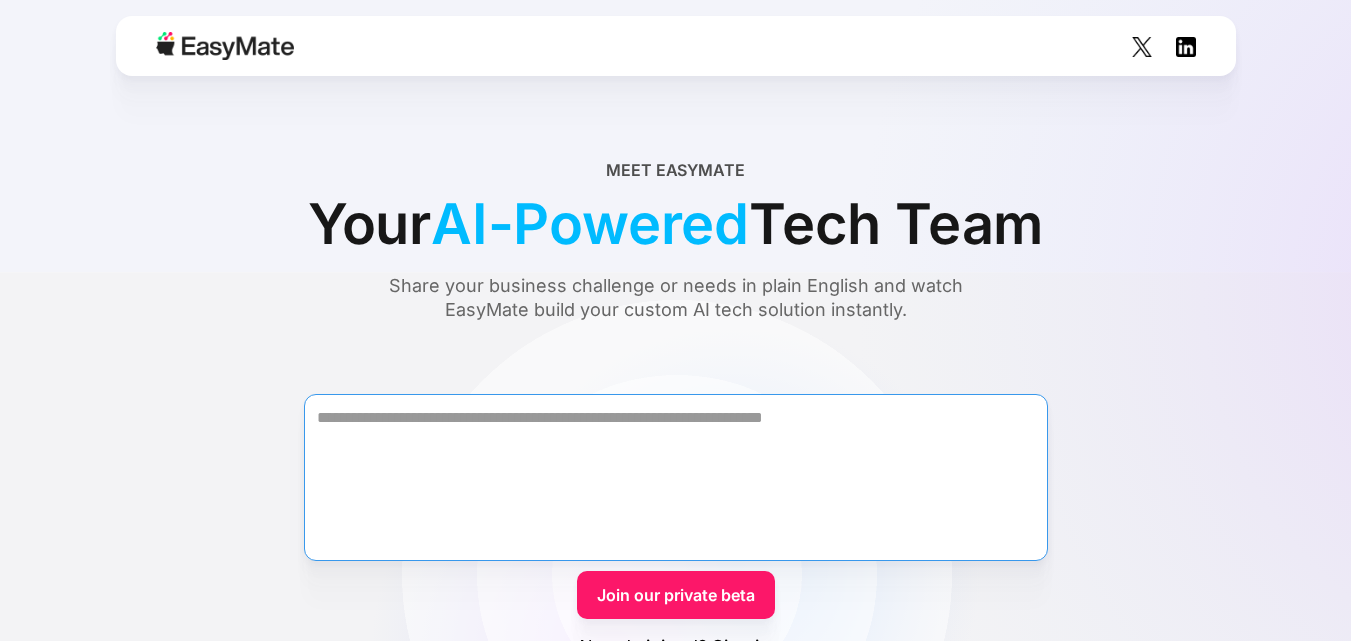 click at bounding box center (676, 477) 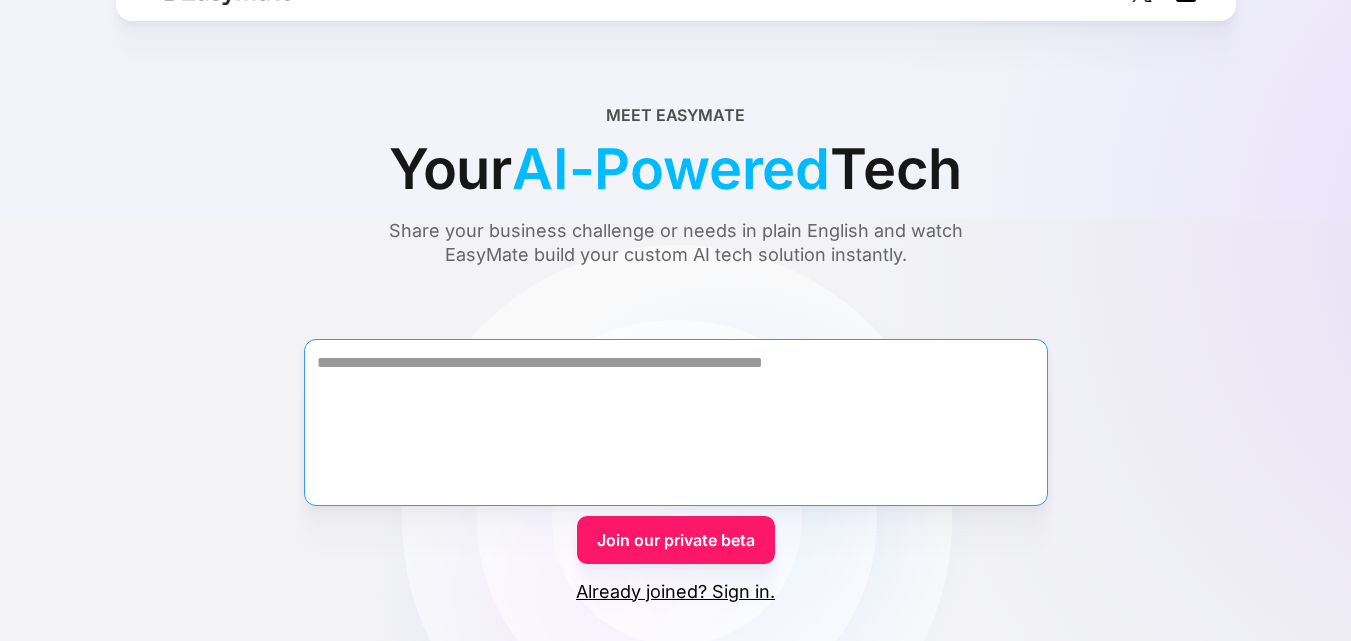 scroll, scrollTop: 100, scrollLeft: 0, axis: vertical 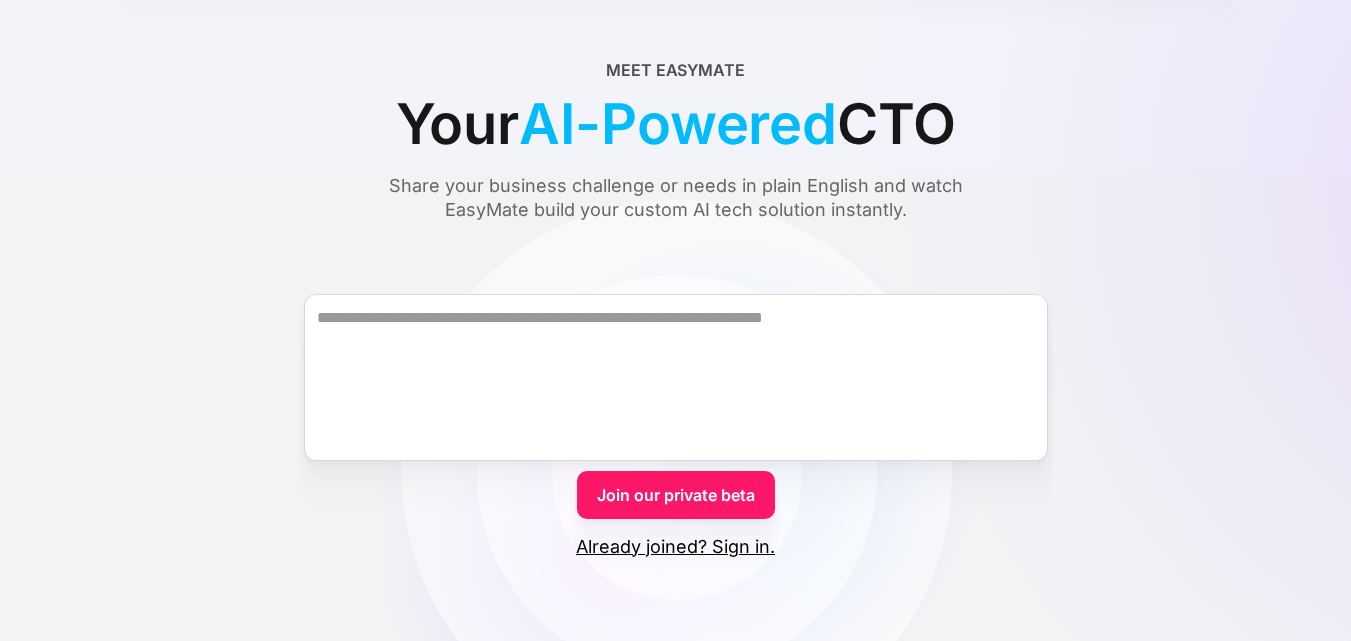 click on "Already joined? Sign in." at bounding box center (675, 547) 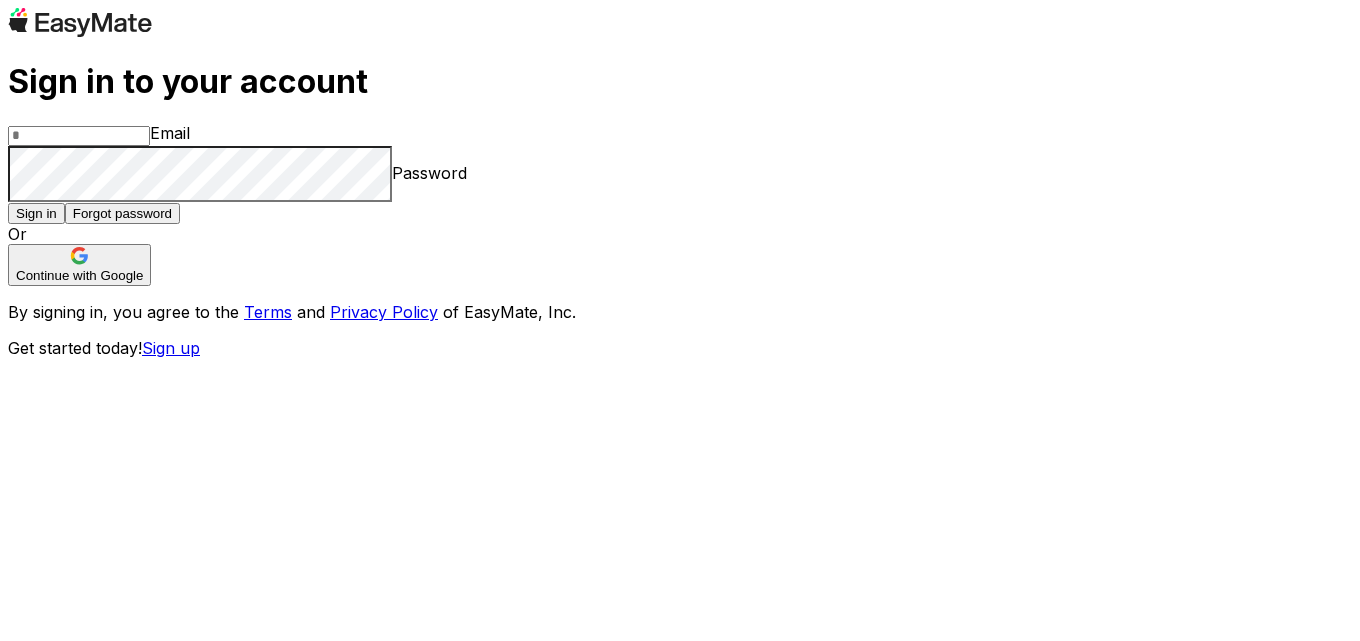 scroll, scrollTop: 0, scrollLeft: 0, axis: both 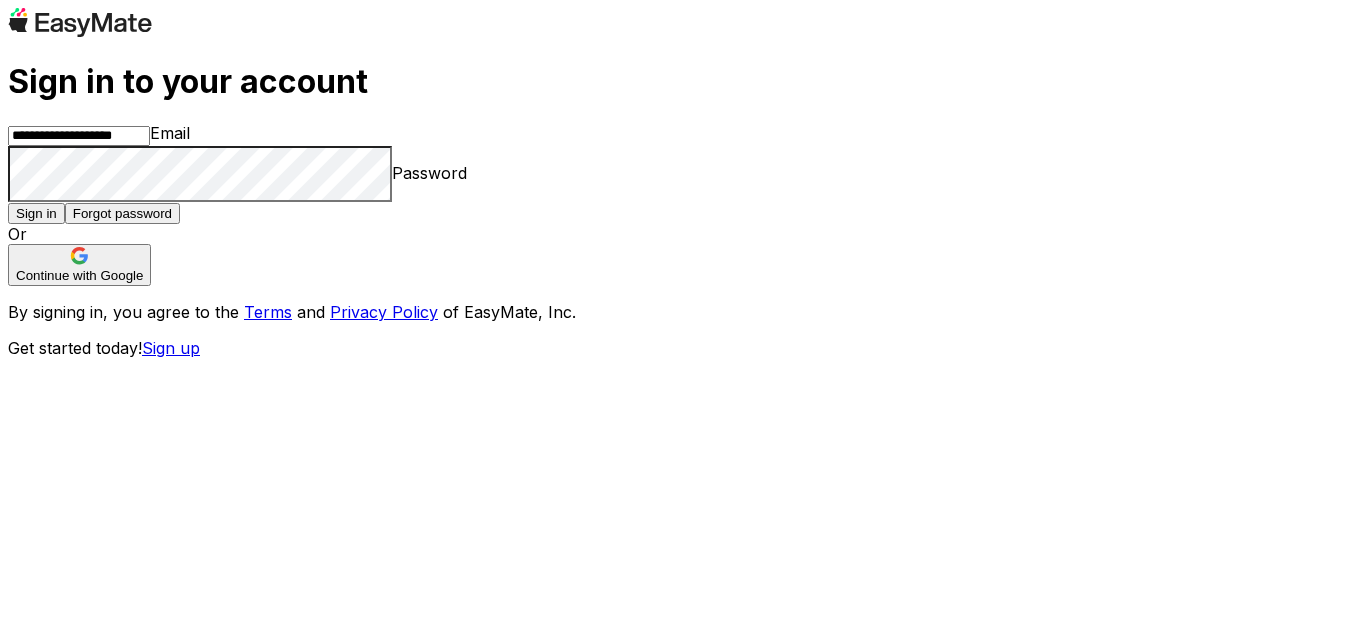 click on "Sign in" at bounding box center (36, 213) 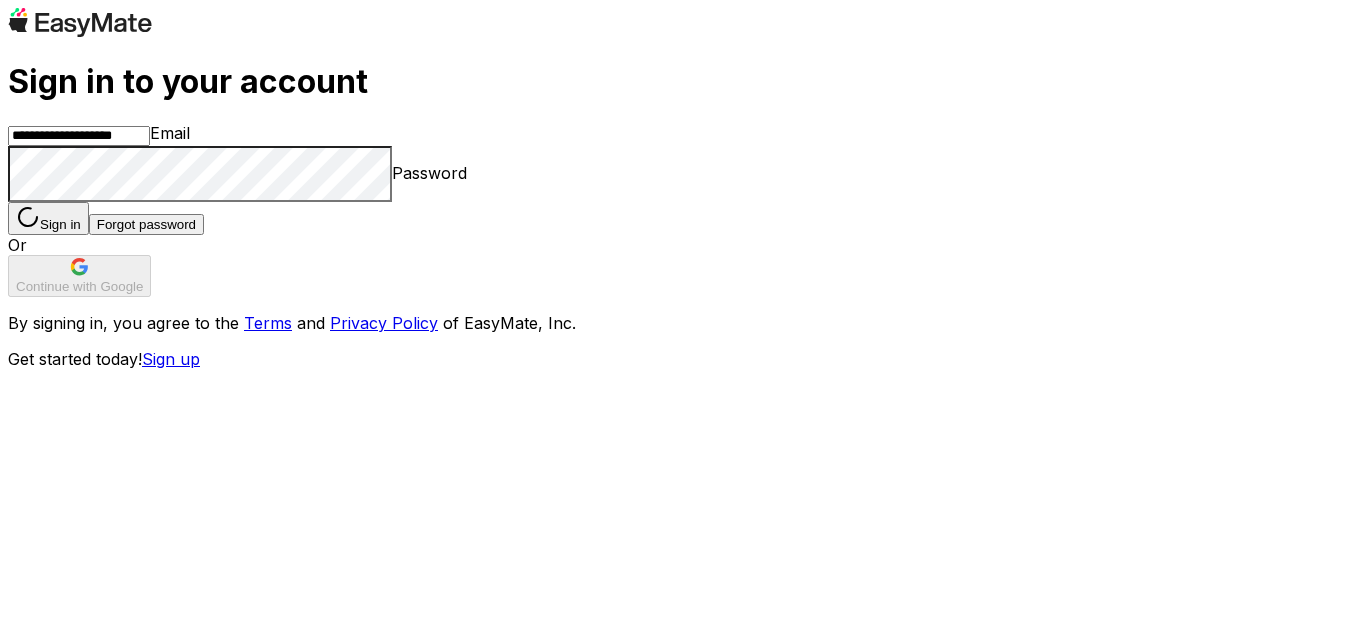 scroll, scrollTop: 0, scrollLeft: 0, axis: both 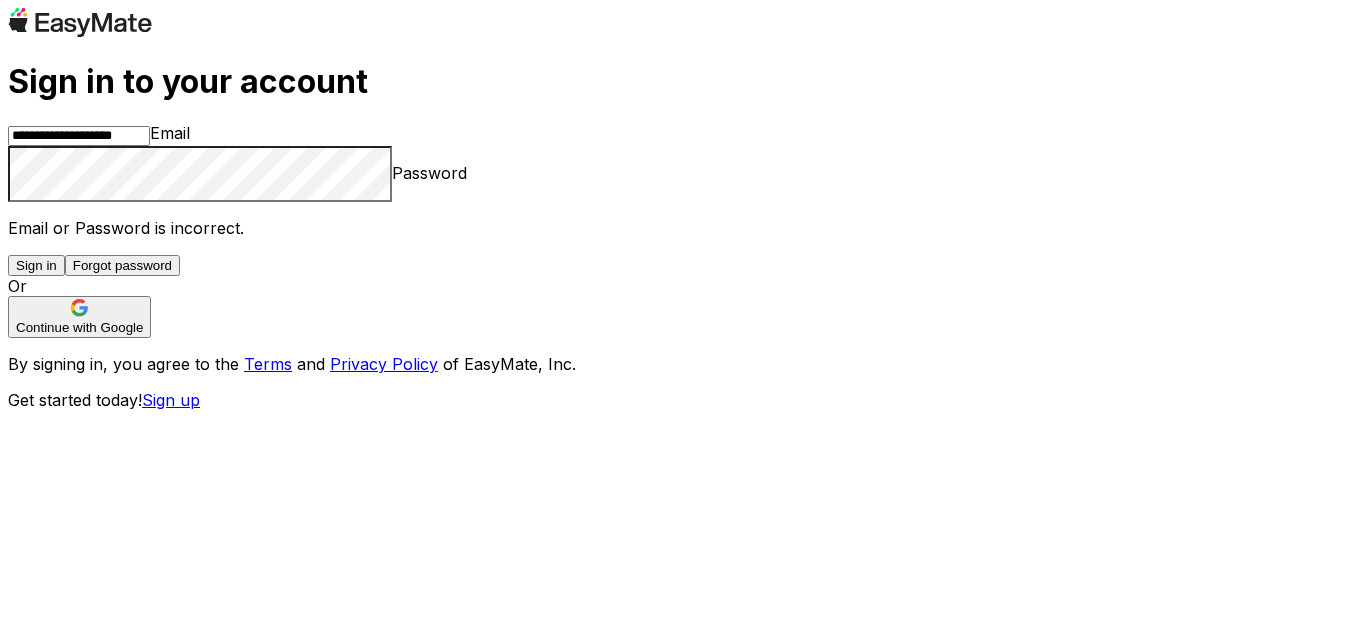 click on "Continue with Google" at bounding box center (79, 317) 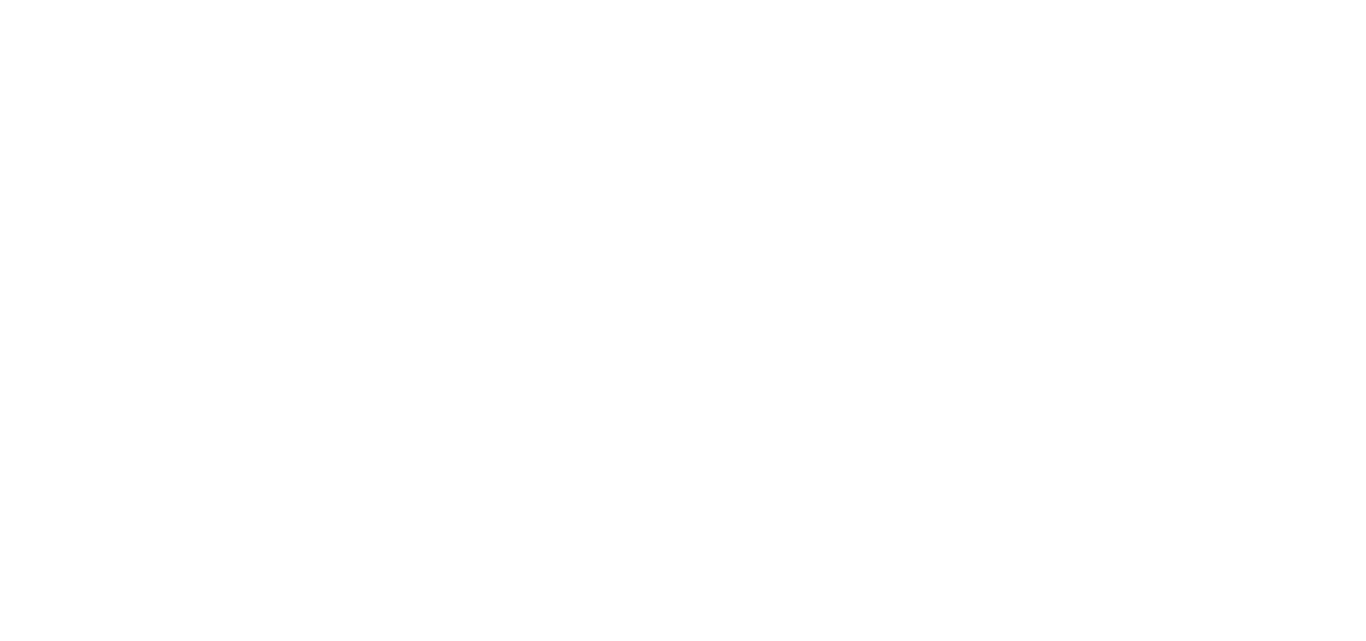 scroll, scrollTop: 0, scrollLeft: 0, axis: both 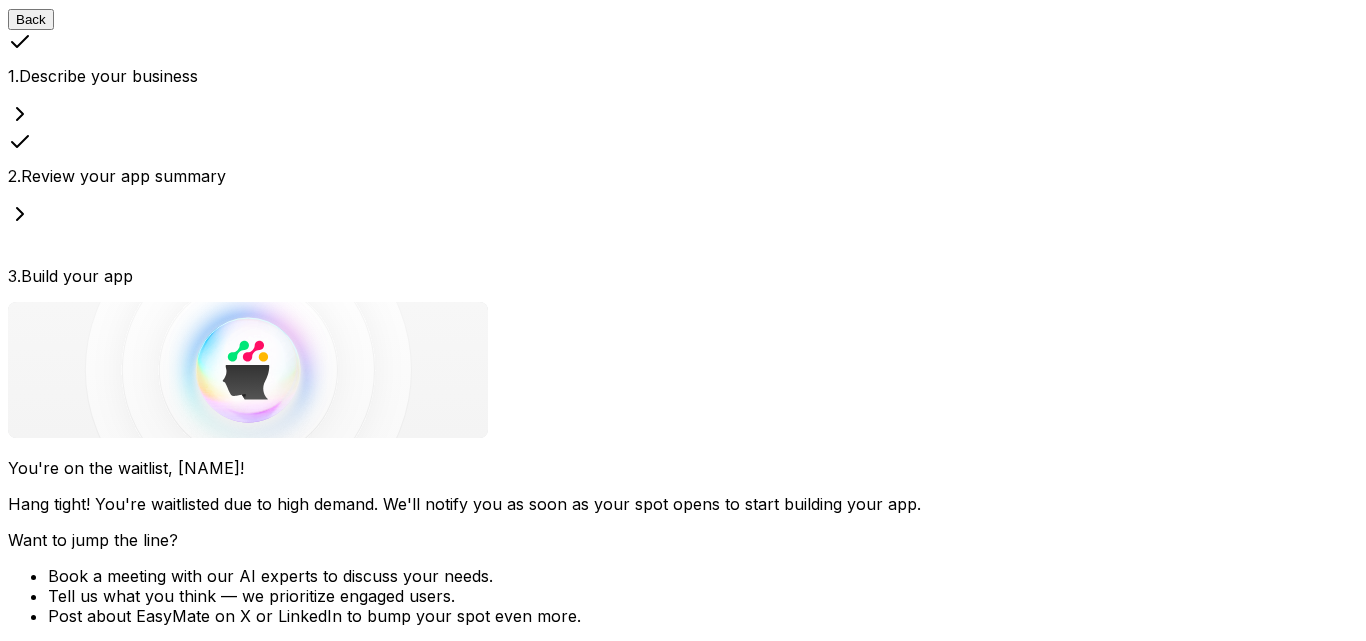 click at bounding box center (67, 747) 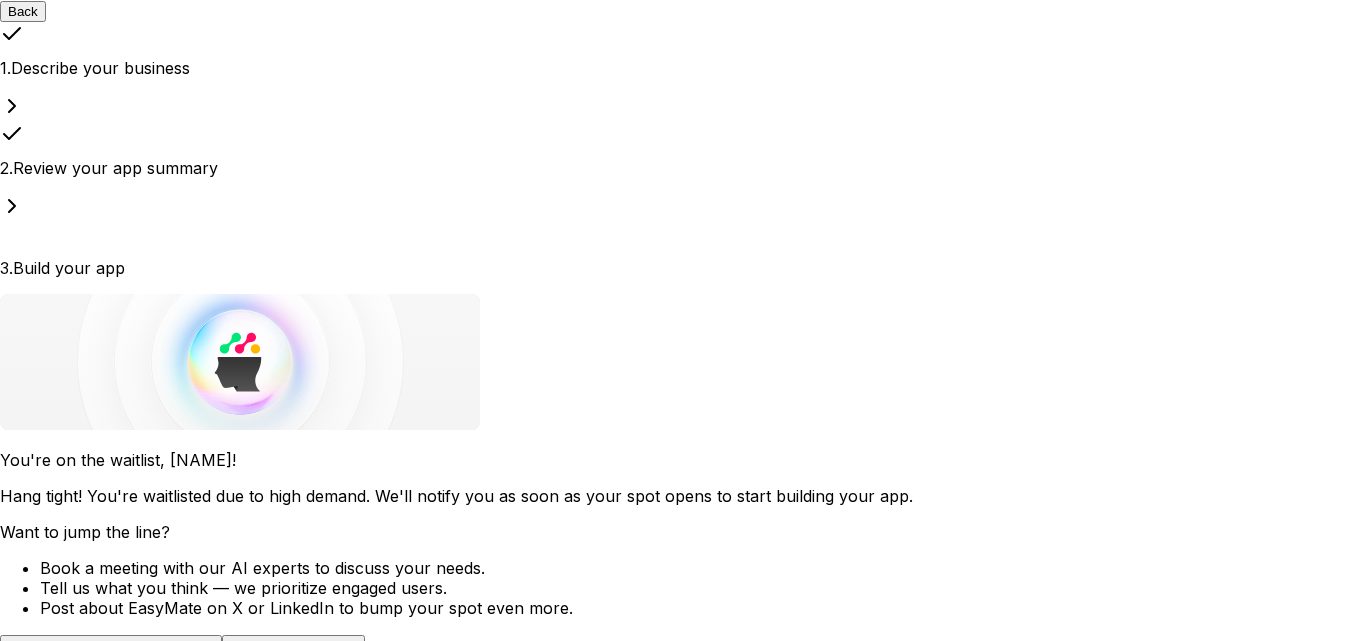 click on "5" at bounding box center (105, 1043) 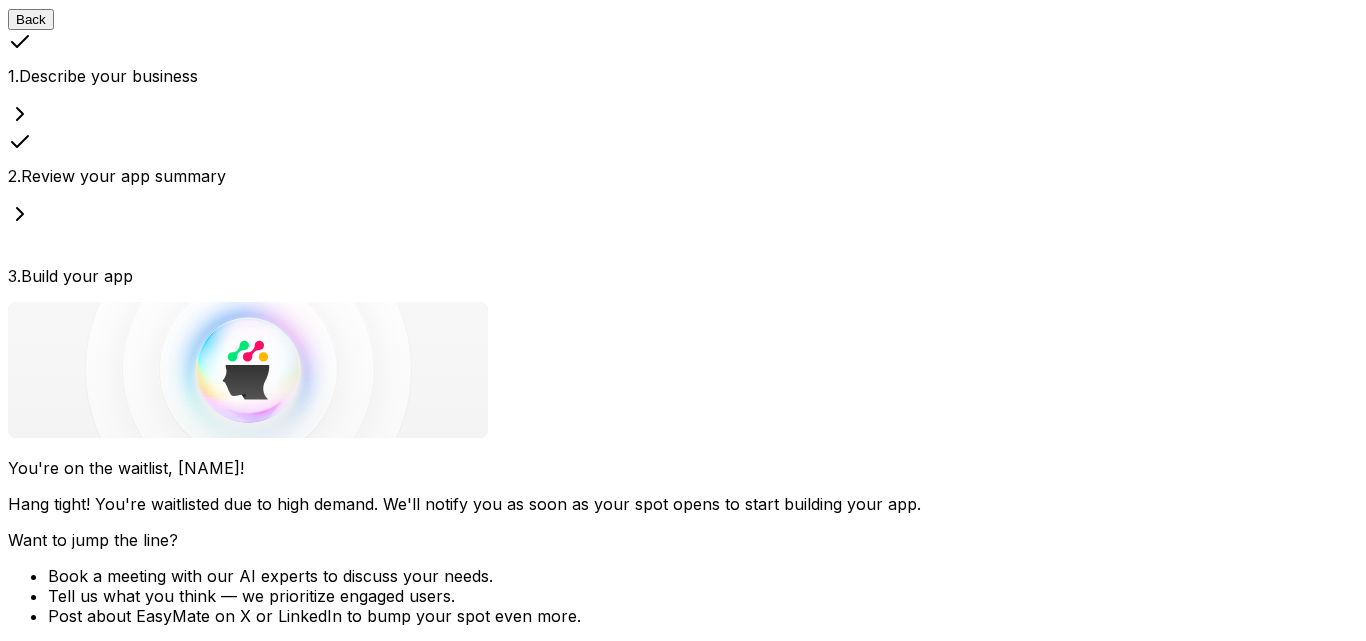 click on "Book a meeting with our AI experts" at bounding box center [119, 653] 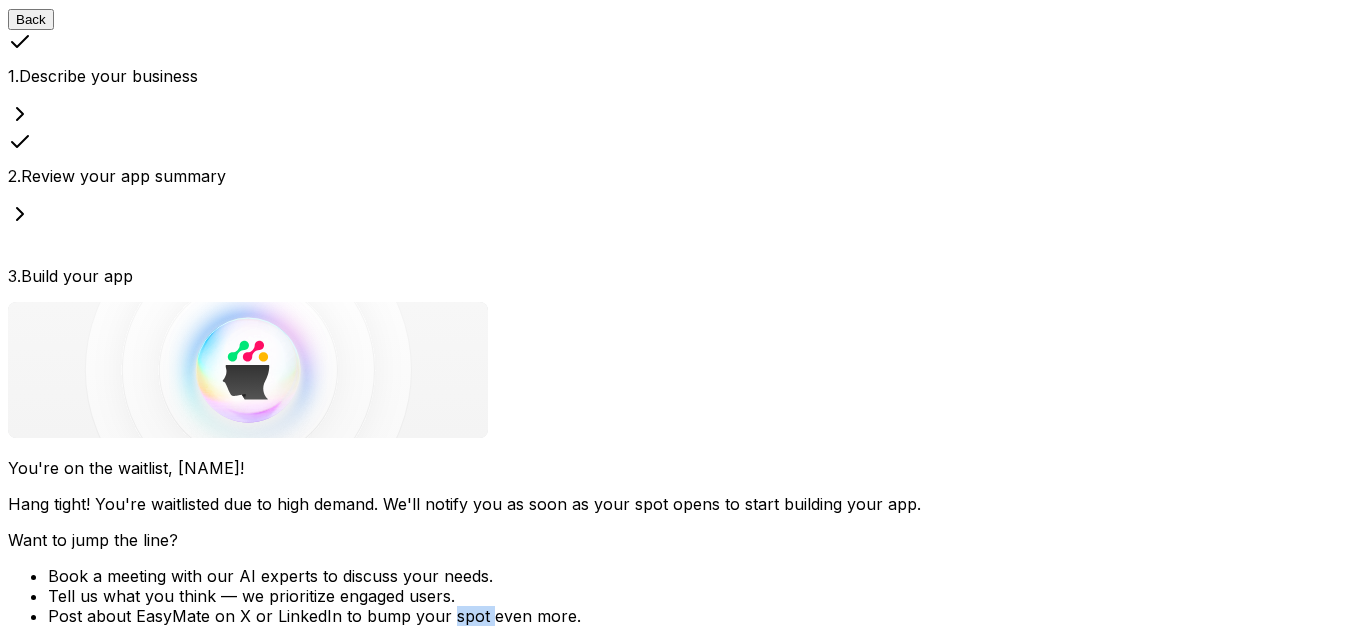 click on "Back 1 .  Describe your business 2 .  Review your app summary 3 .  Build your app You're on the waitlist, Hassan! Hang tight! You're waitlisted due to high demand. We'll notify you as soon as your spot opens to start building your app. Want to jump the line? Book a meeting with our AI experts to discuss your needs. Tell us what you think — we prioritize engaged users. Post about EasyMate on X or LinkedIn to bump your spot even more. Book a meeting with our AI experts Tell us what you think Share your experience Email" at bounding box center [683, 386] 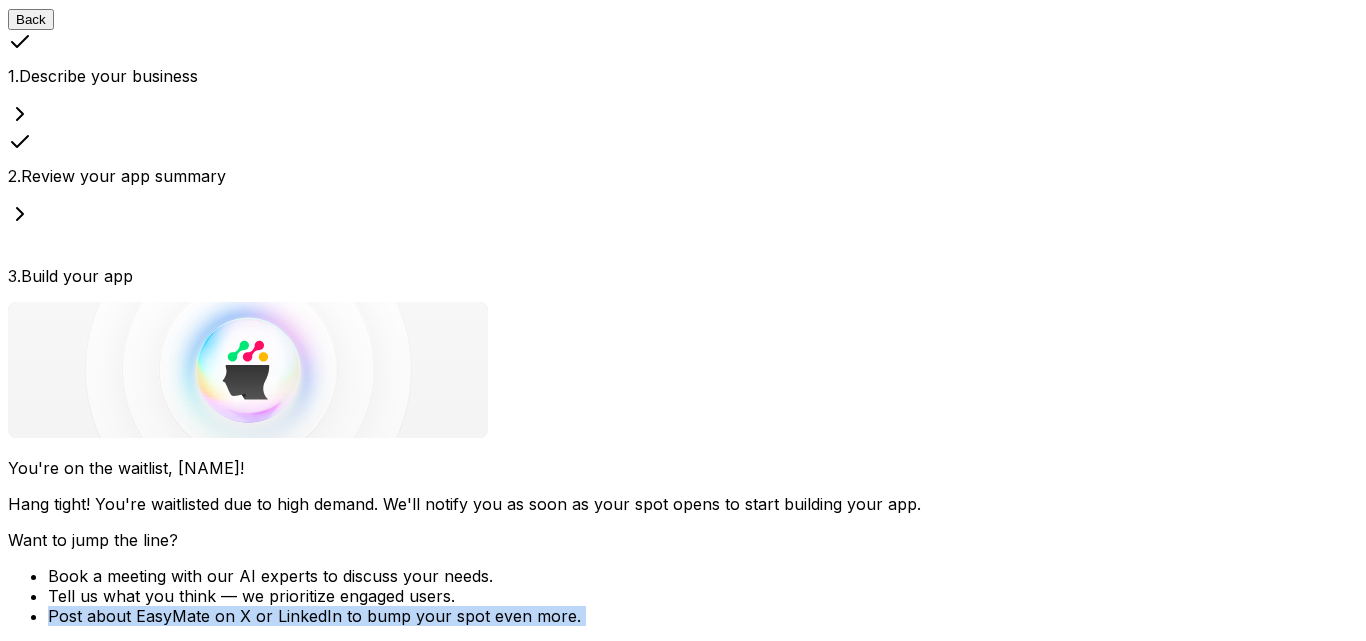 click on "Back 1 .  Describe your business 2 .  Review your app summary 3 .  Build your app You're on the waitlist, Hassan! Hang tight! You're waitlisted due to high demand. We'll notify you as soon as your spot opens to start building your app. Want to jump the line? Book a meeting with our AI experts to discuss your needs. Tell us what you think — we prioritize engaged users. Post about EasyMate on X or LinkedIn to bump your spot even more. Book a meeting with our AI experts Tell us what you think Share your experience Email" at bounding box center (683, 386) 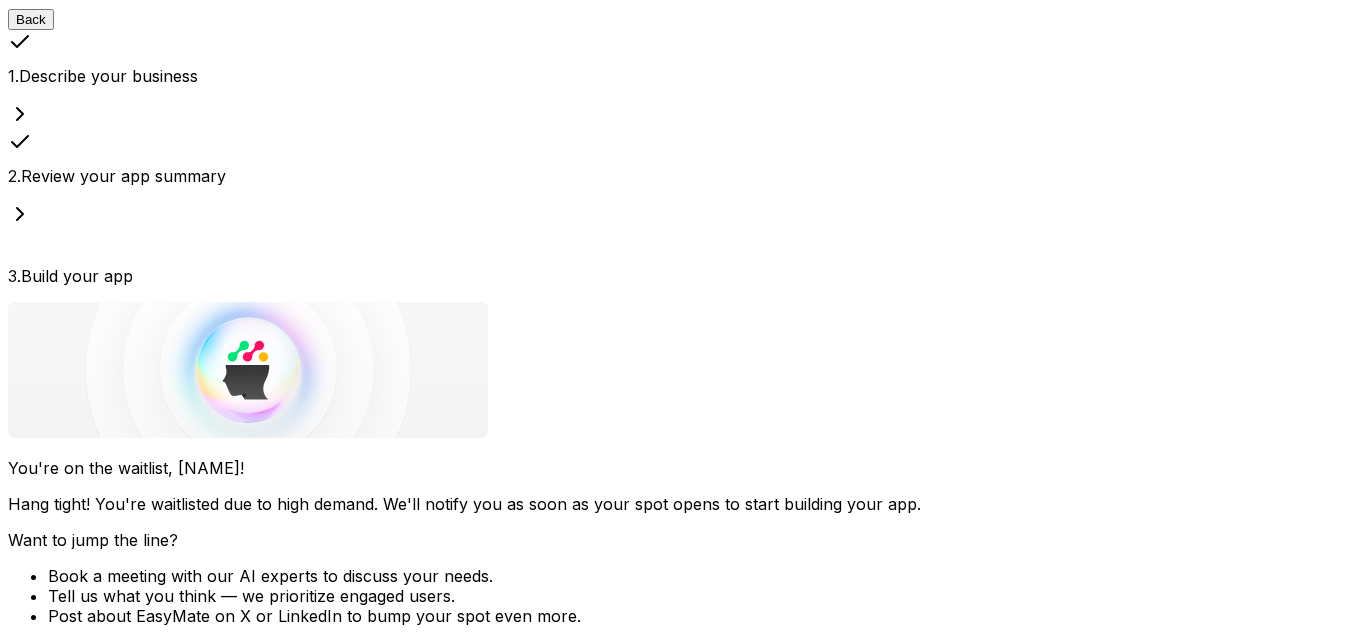 scroll, scrollTop: 0, scrollLeft: 0, axis: both 